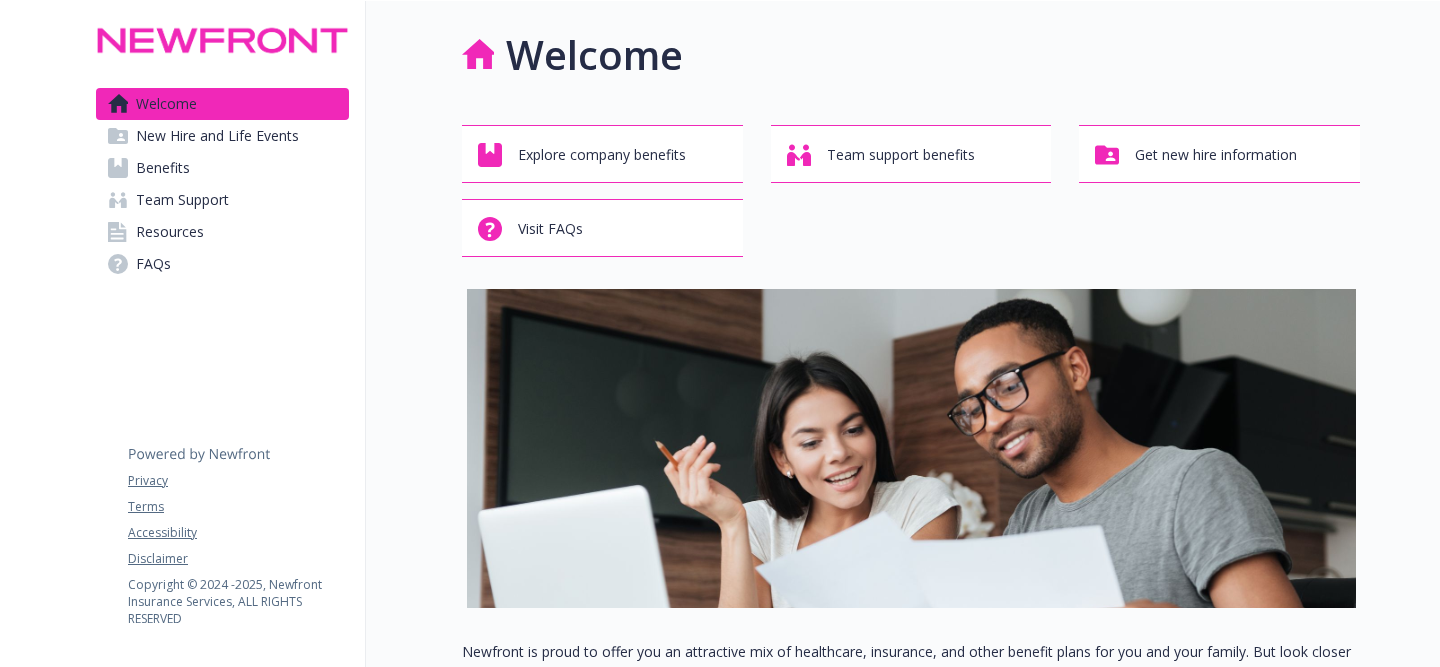 scroll, scrollTop: 0, scrollLeft: 0, axis: both 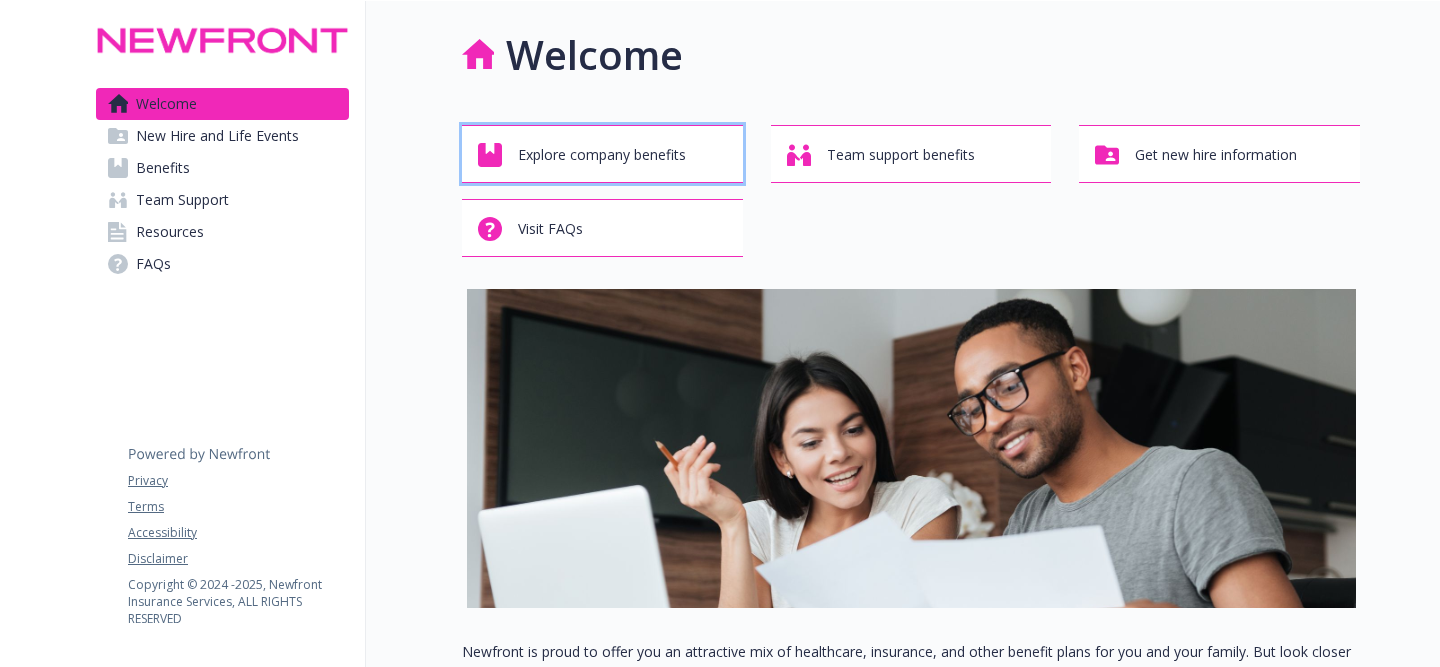 click on "Explore company benefits" at bounding box center (602, 155) 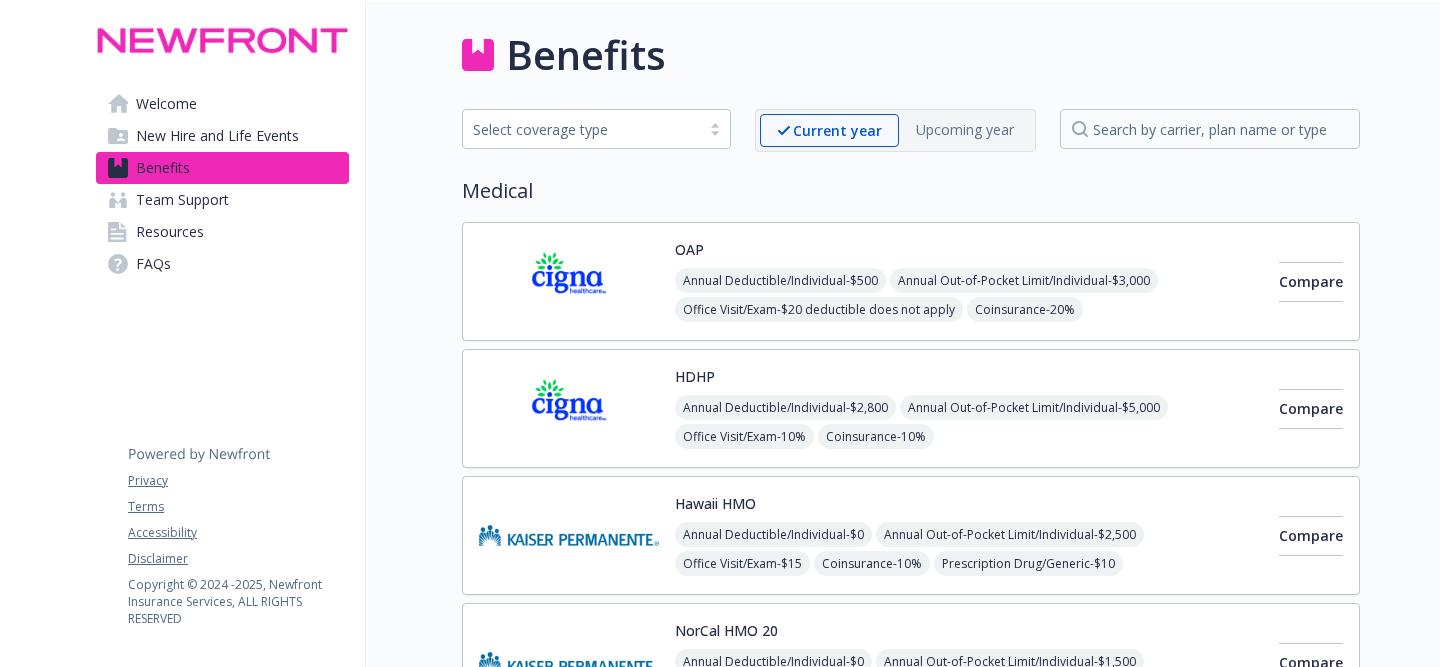 click at bounding box center (569, 535) 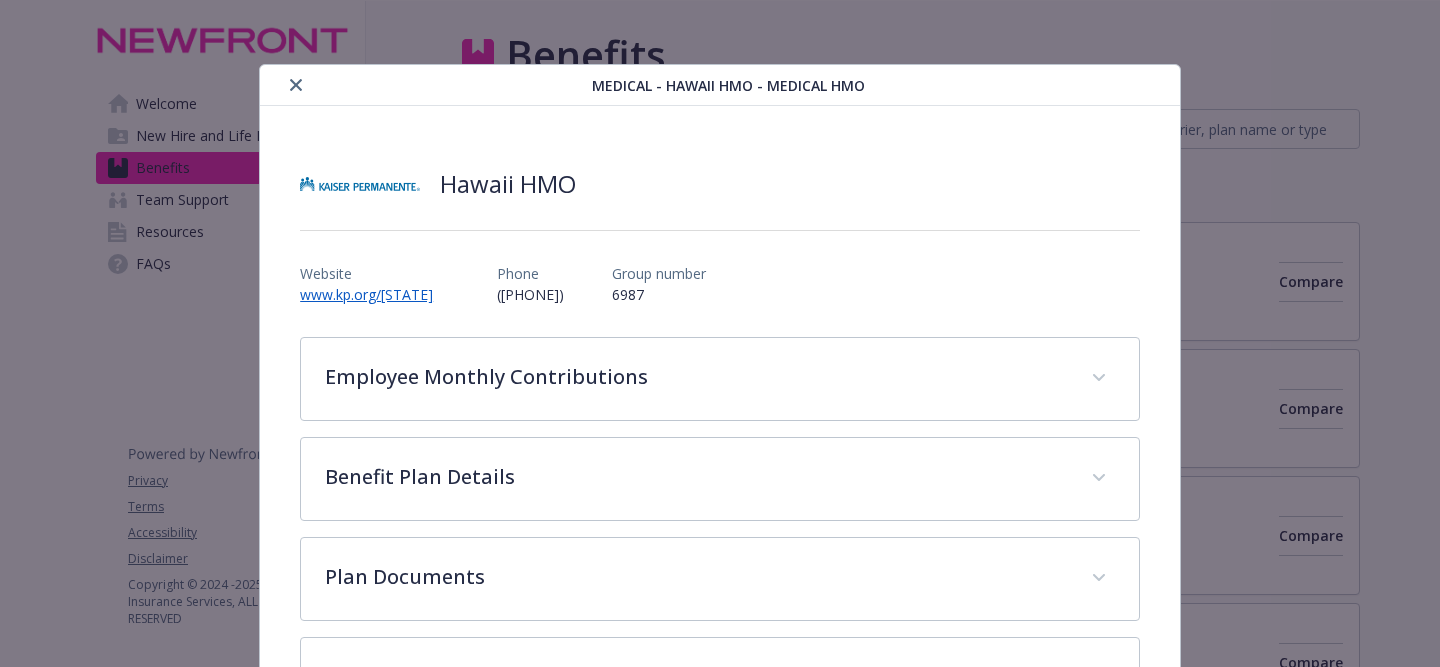 scroll, scrollTop: 60, scrollLeft: 0, axis: vertical 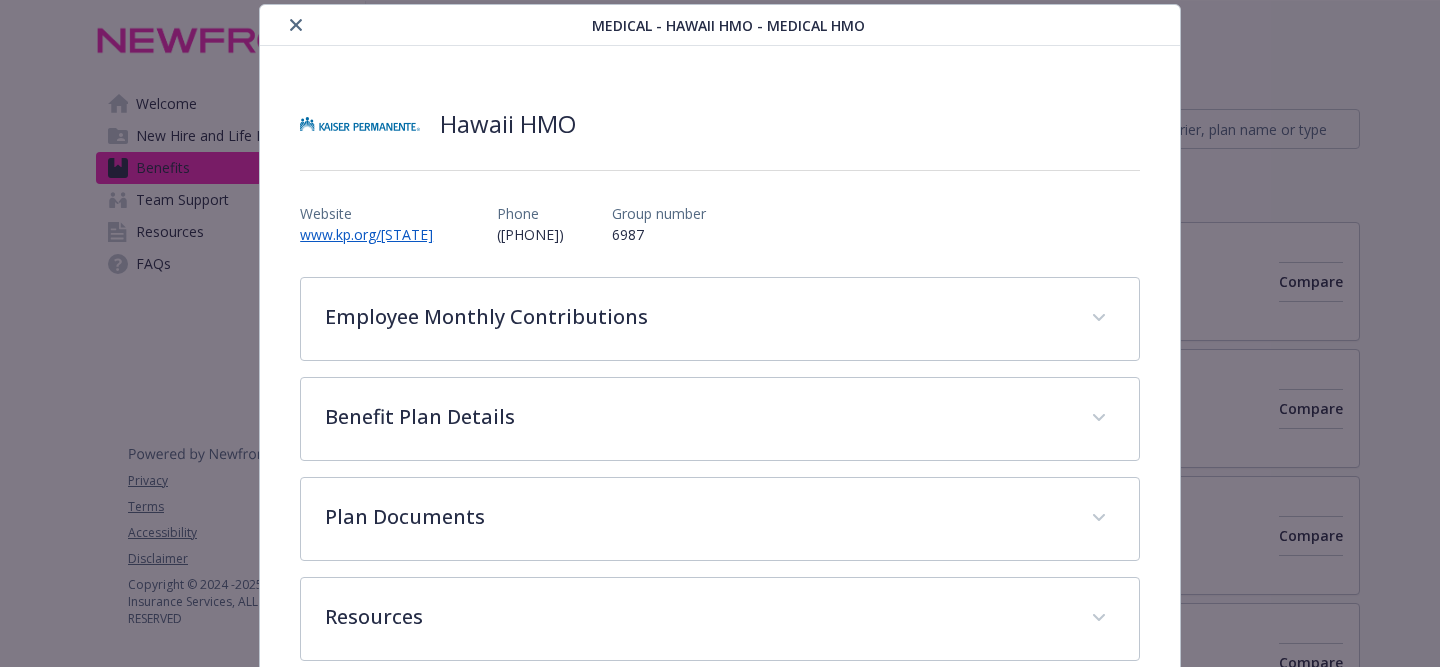 click 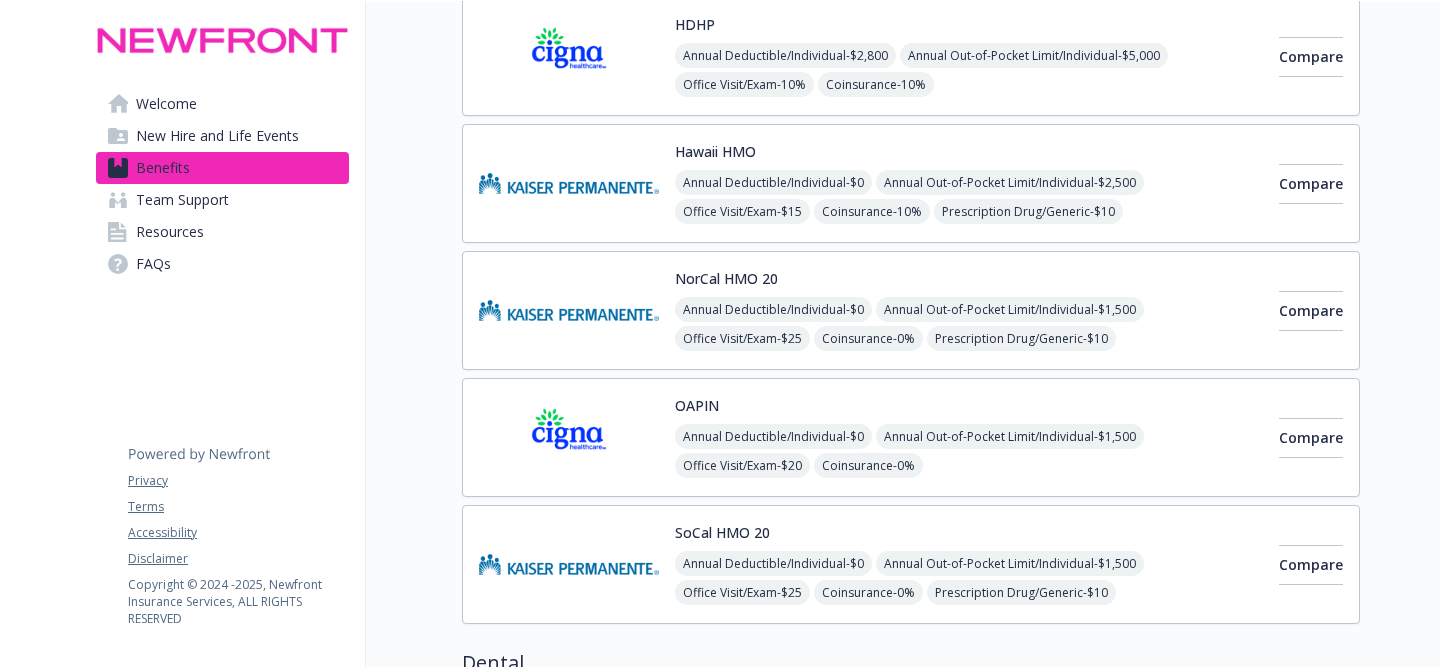 scroll, scrollTop: 376, scrollLeft: 0, axis: vertical 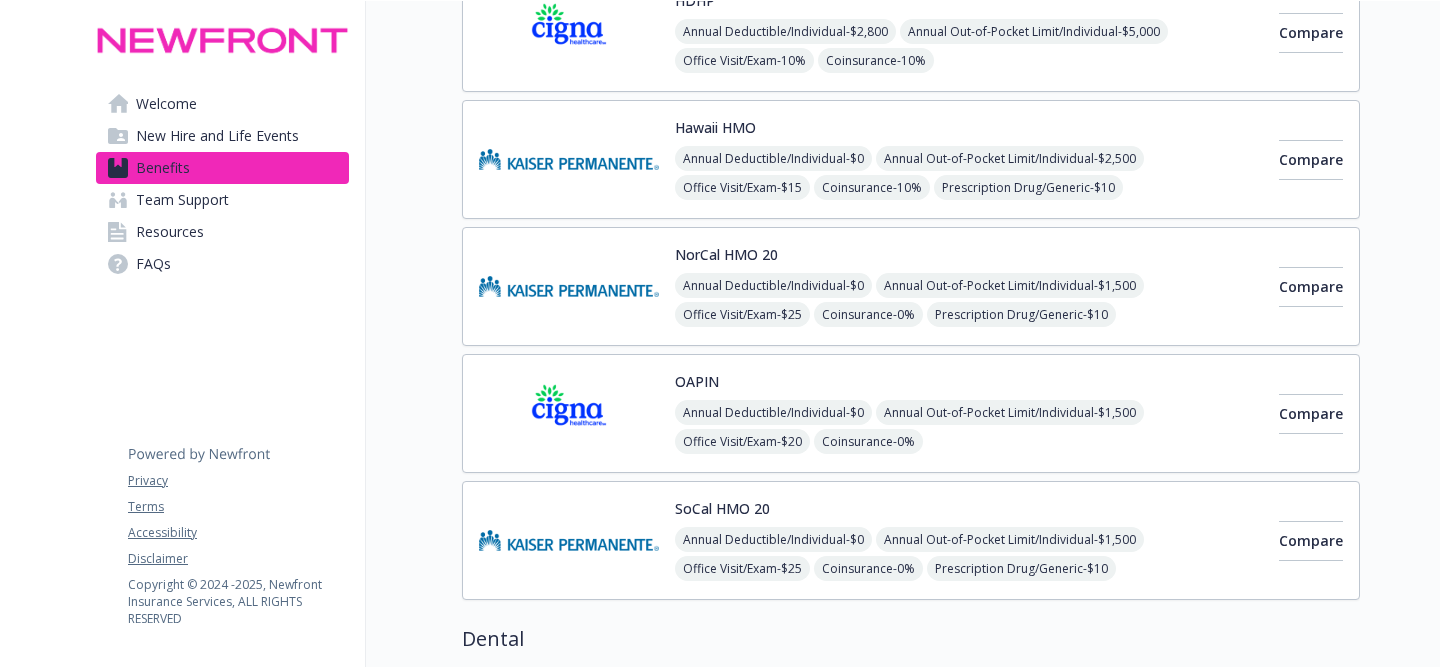 click at bounding box center [569, 286] 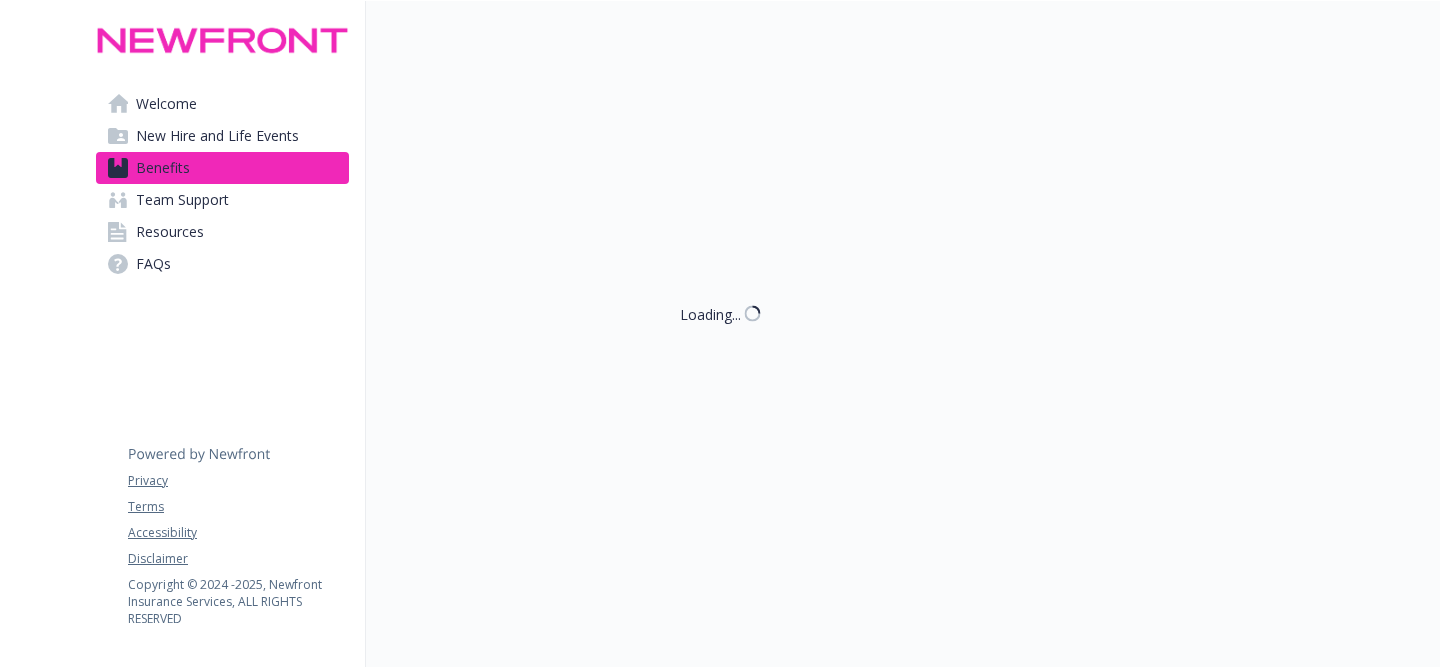 scroll, scrollTop: 376, scrollLeft: 0, axis: vertical 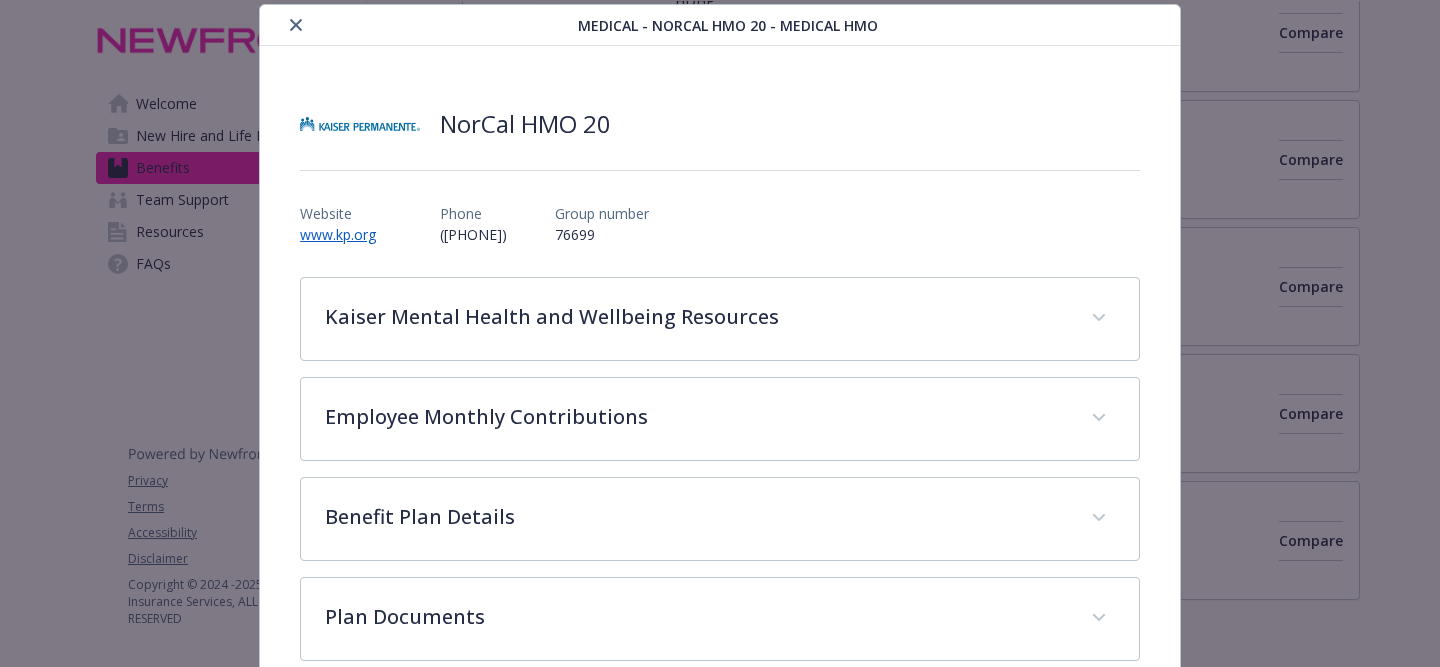click on "76699" at bounding box center [602, 234] 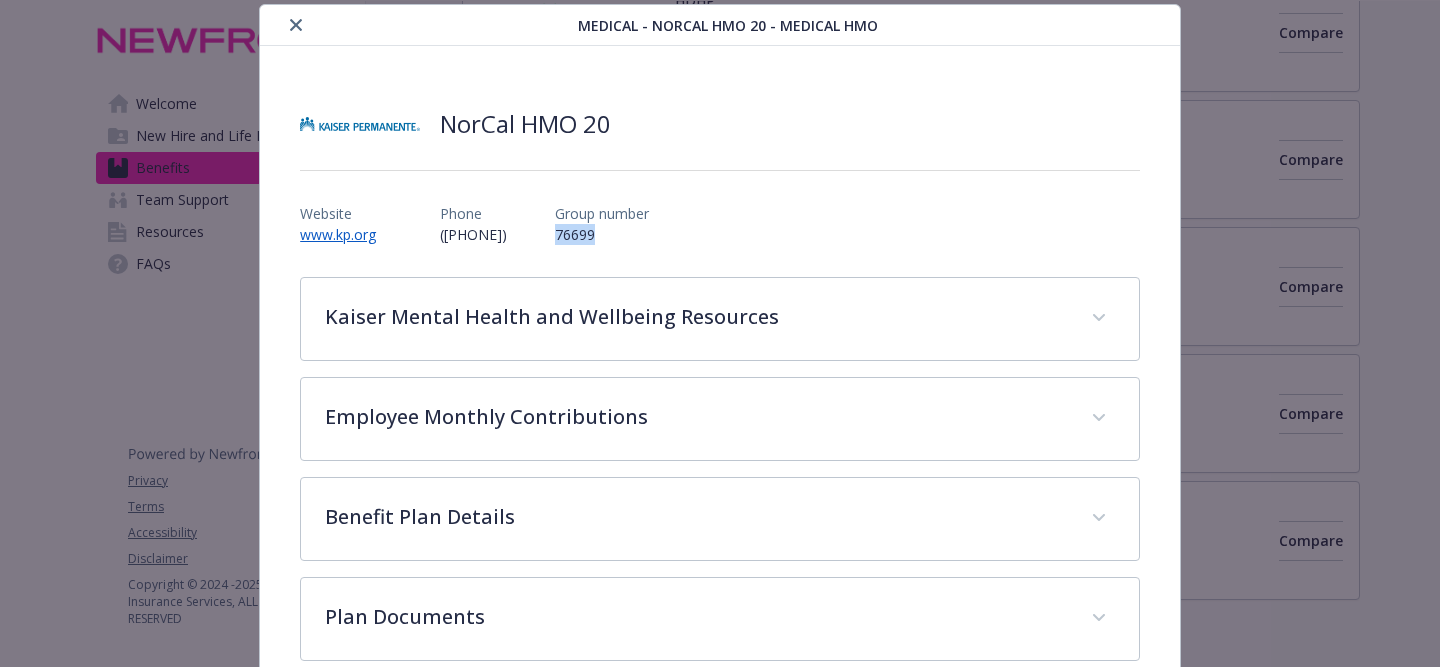 click on "76699" at bounding box center [602, 234] 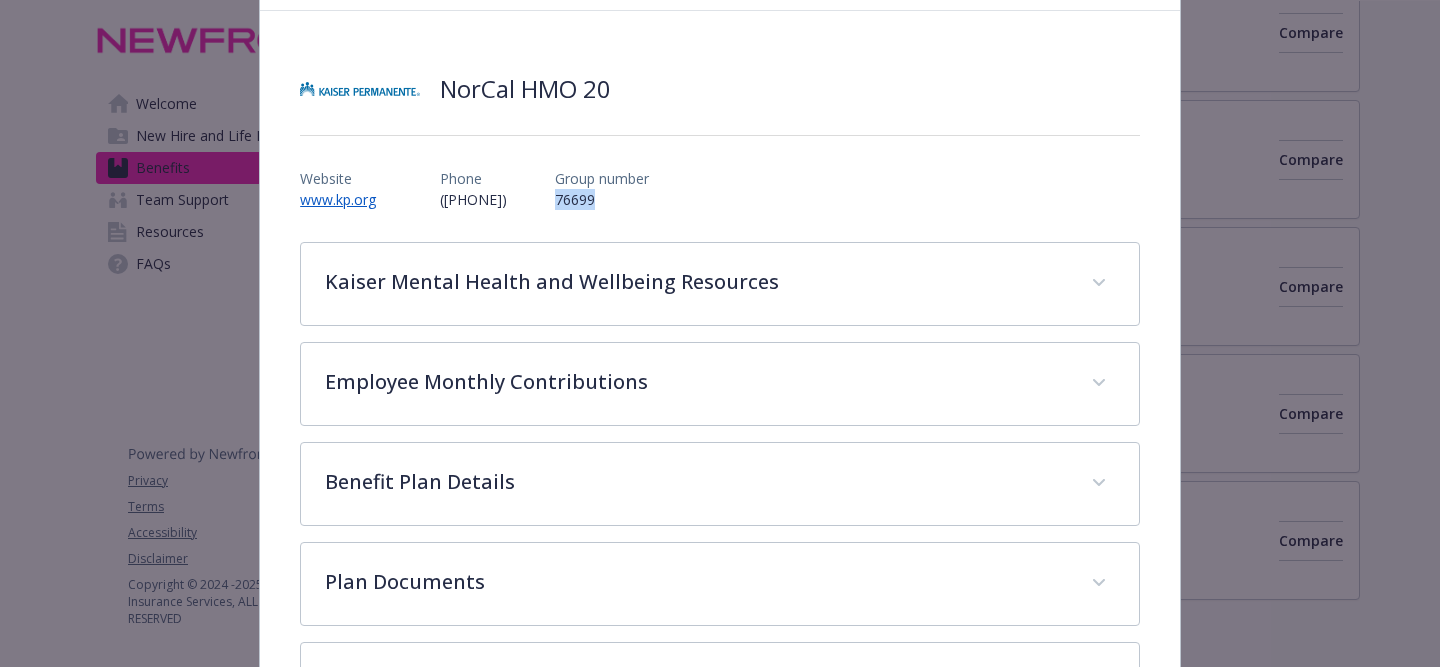 scroll, scrollTop: 83, scrollLeft: 0, axis: vertical 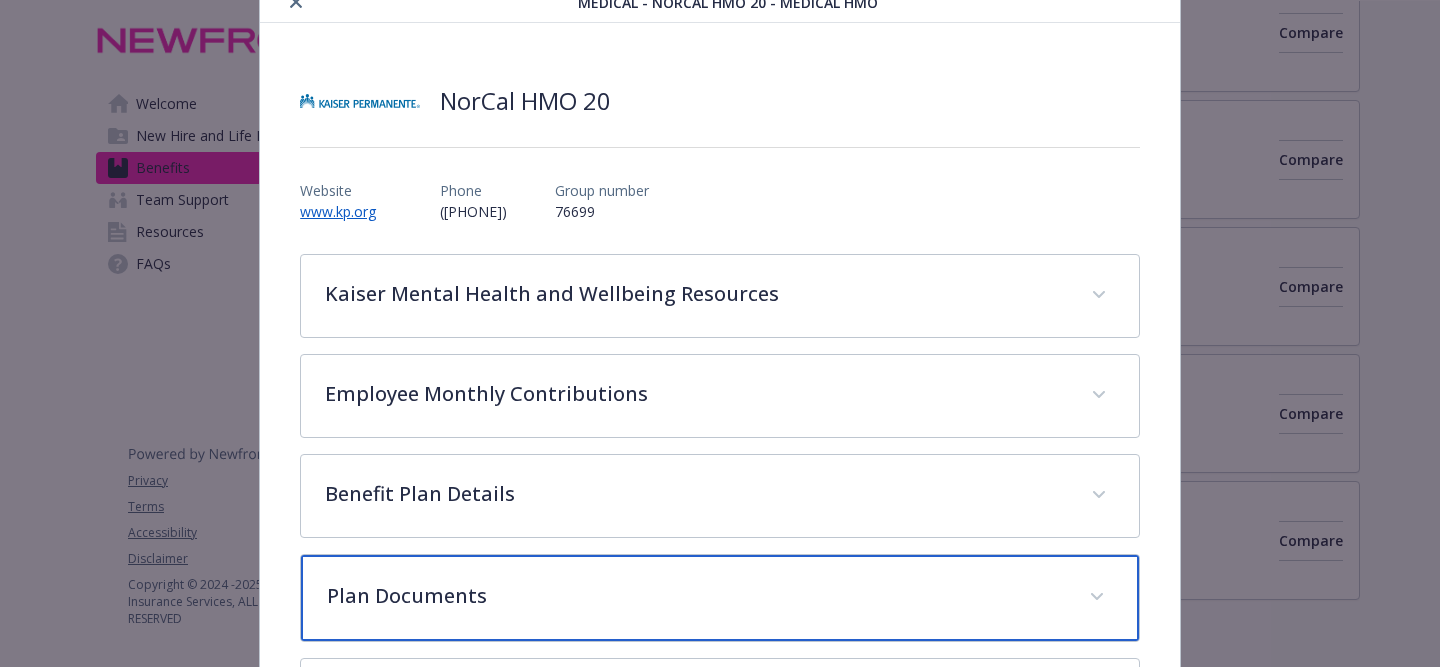 click on "Plan Documents" at bounding box center [696, 596] 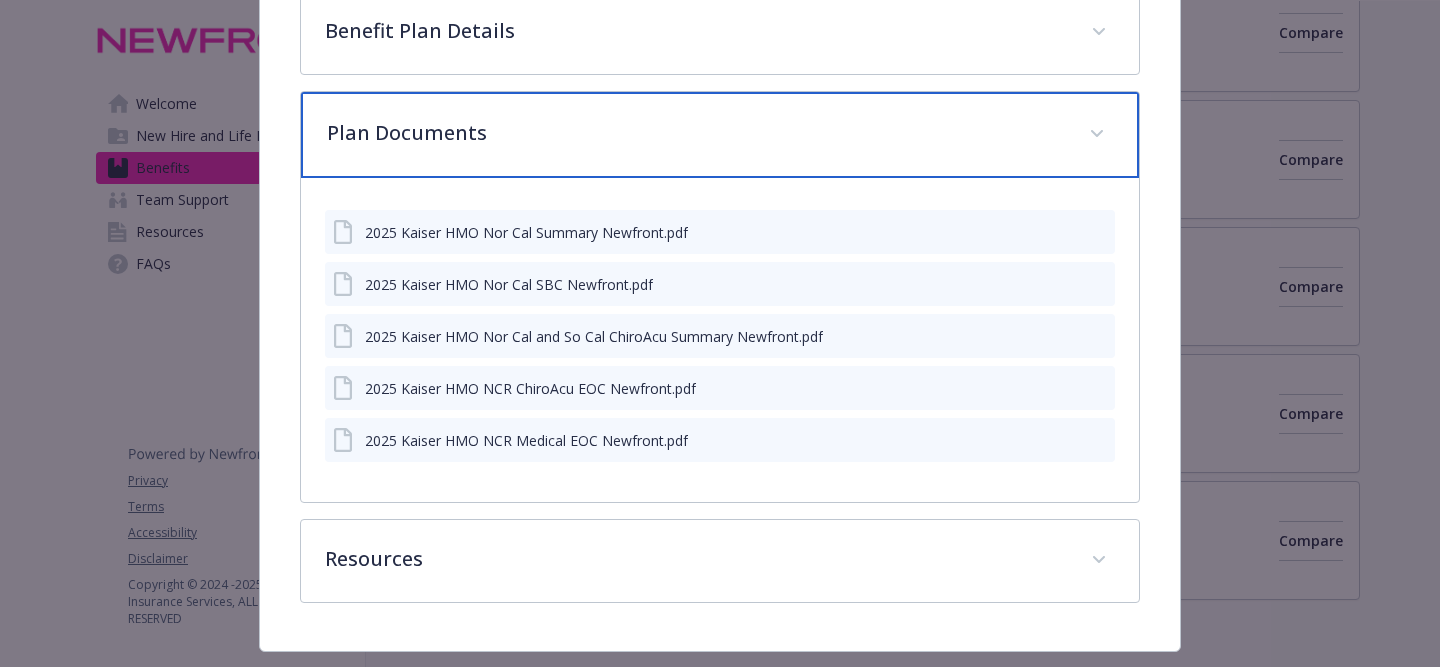 scroll, scrollTop: 550, scrollLeft: 0, axis: vertical 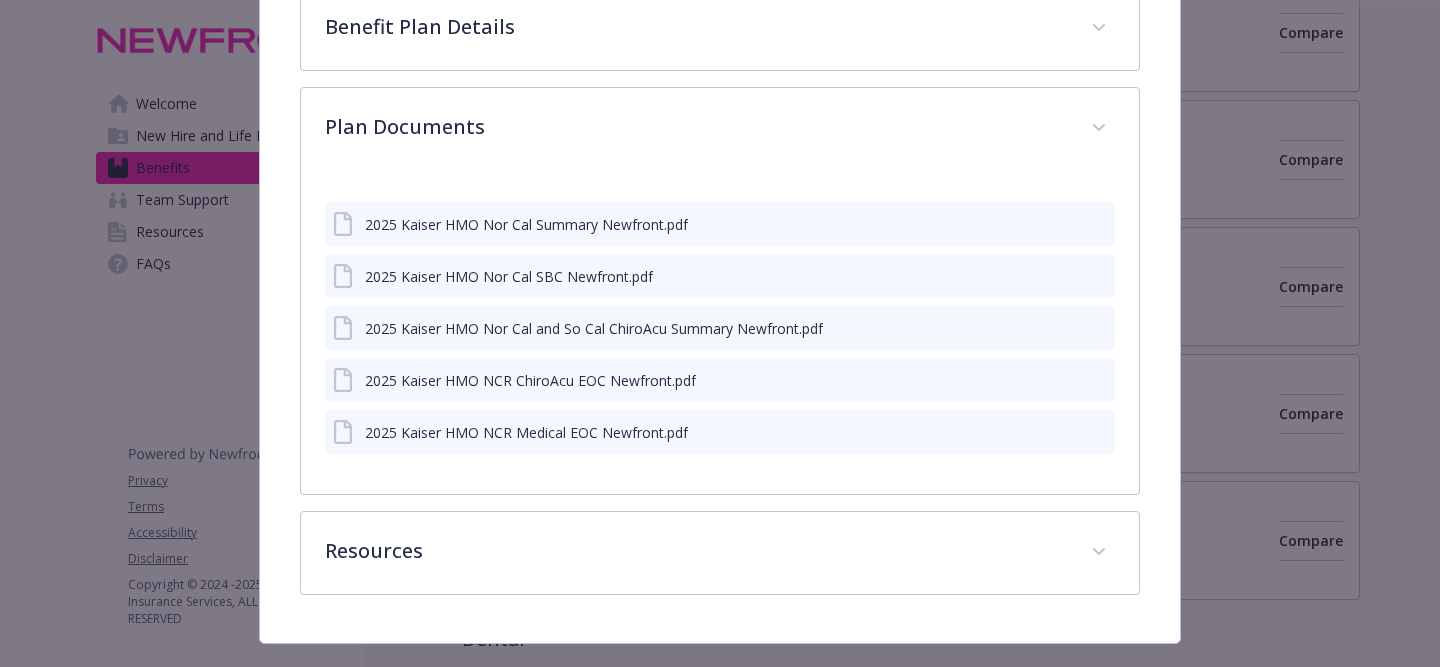 click 